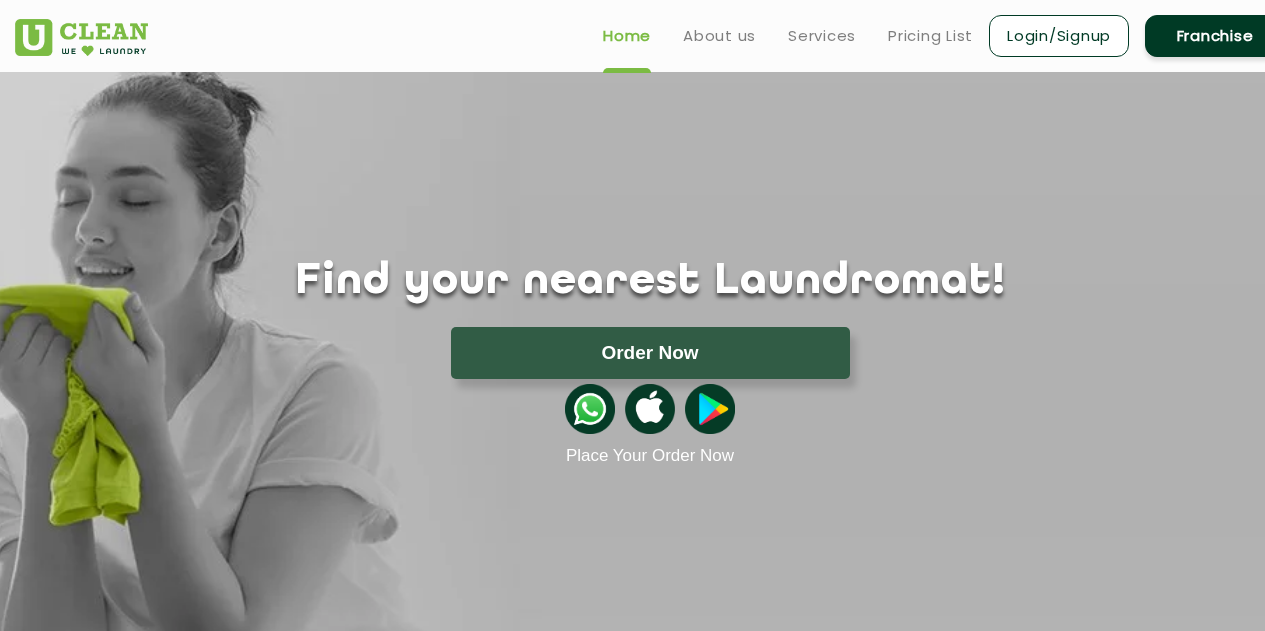 scroll, scrollTop: 0, scrollLeft: 0, axis: both 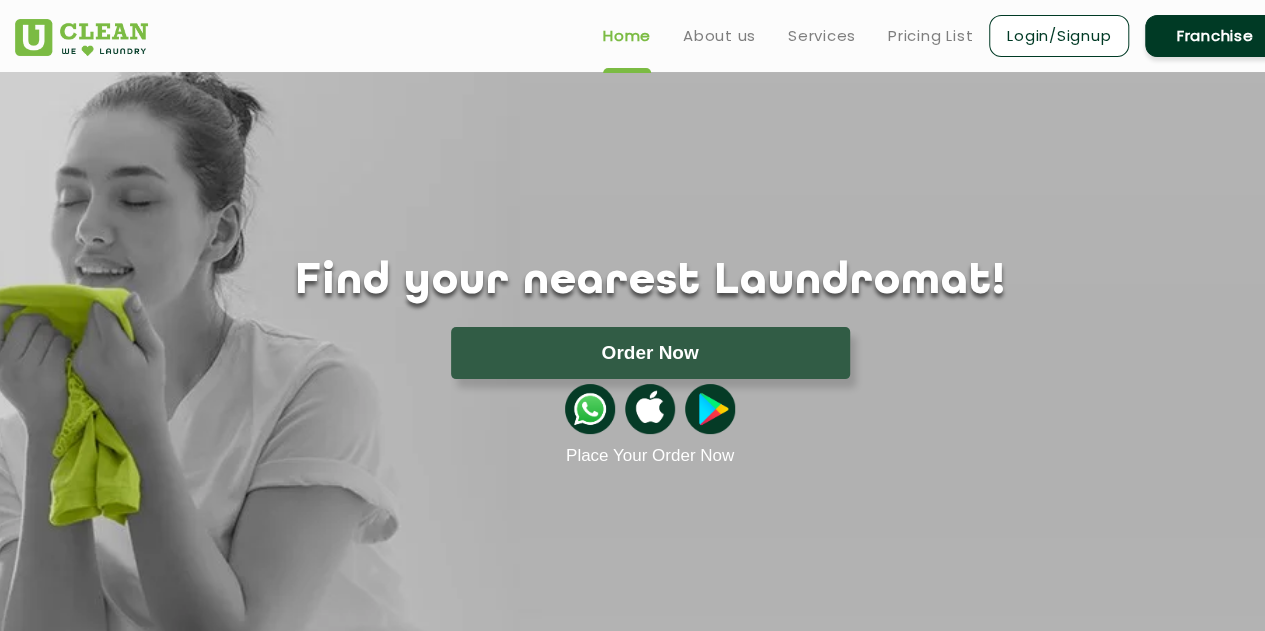 click on "Login/Signup" at bounding box center [1059, 36] 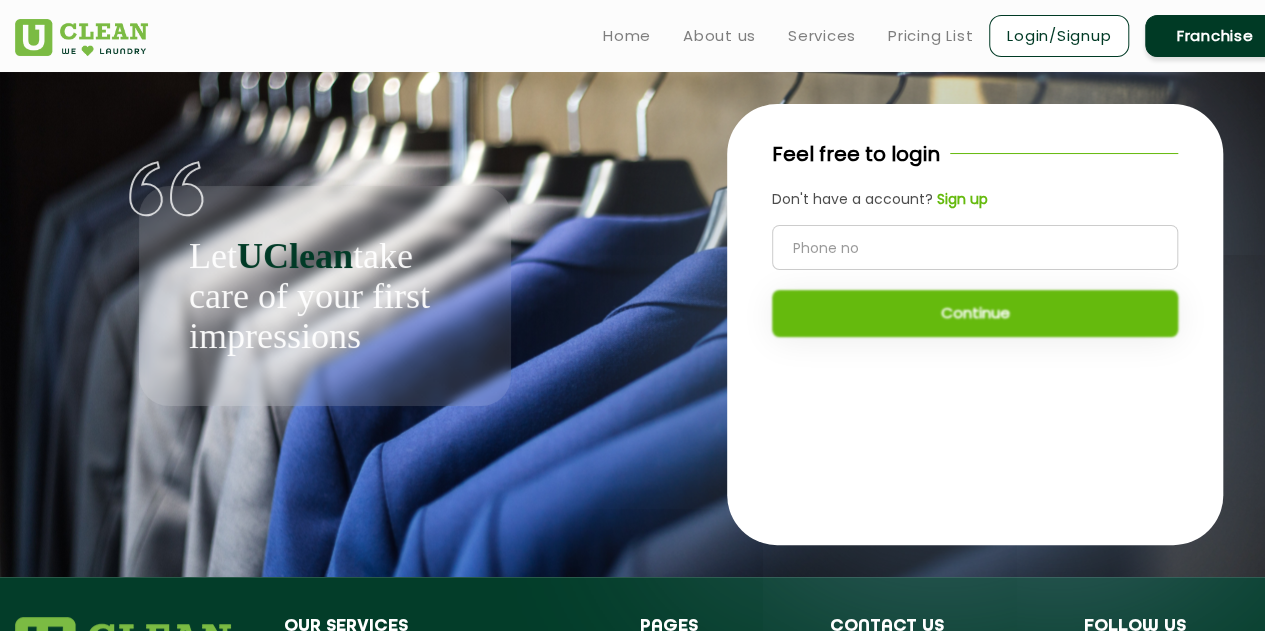 click 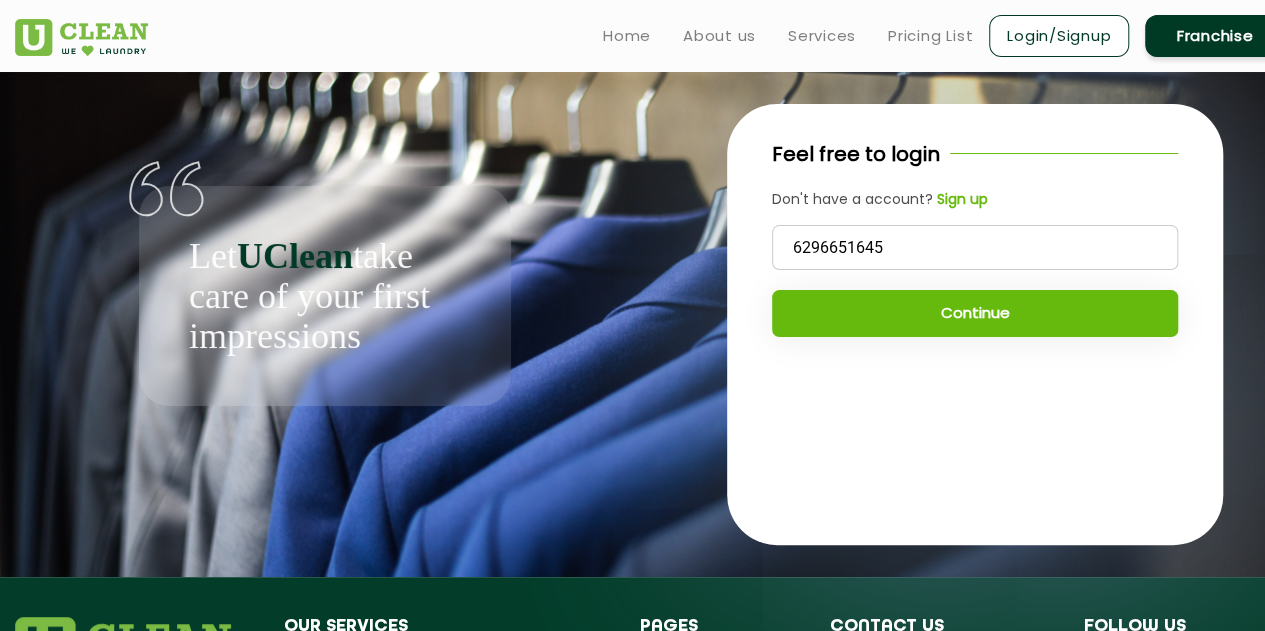 type on "6296651645" 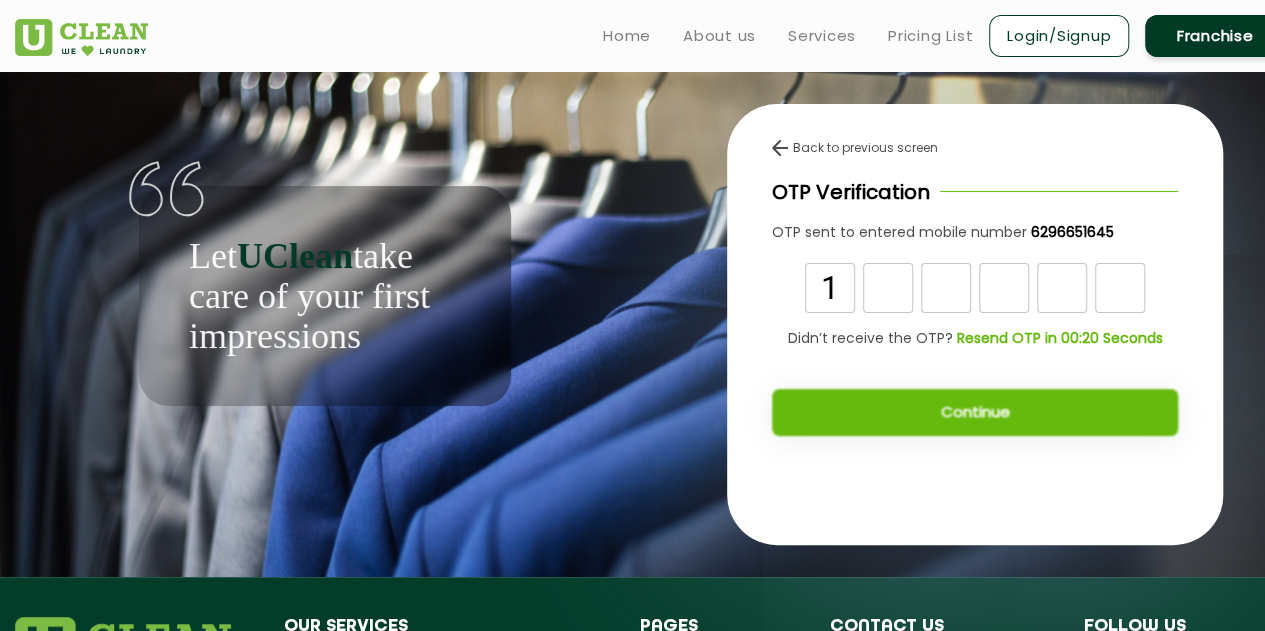 type on "1" 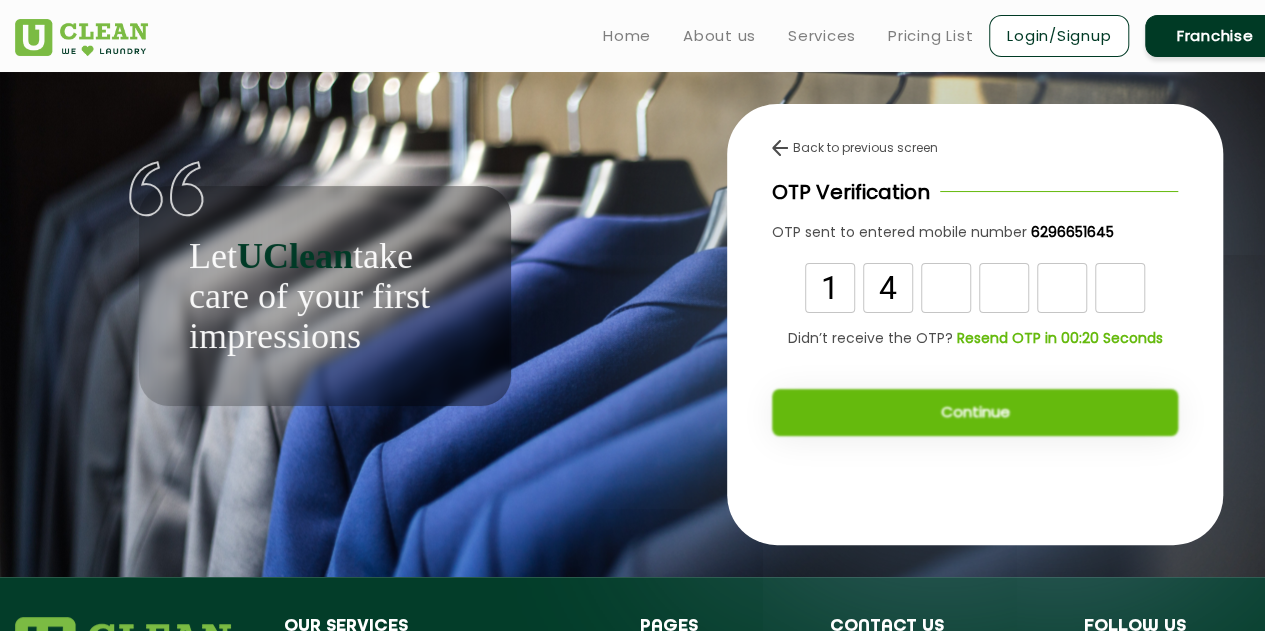 type on "4" 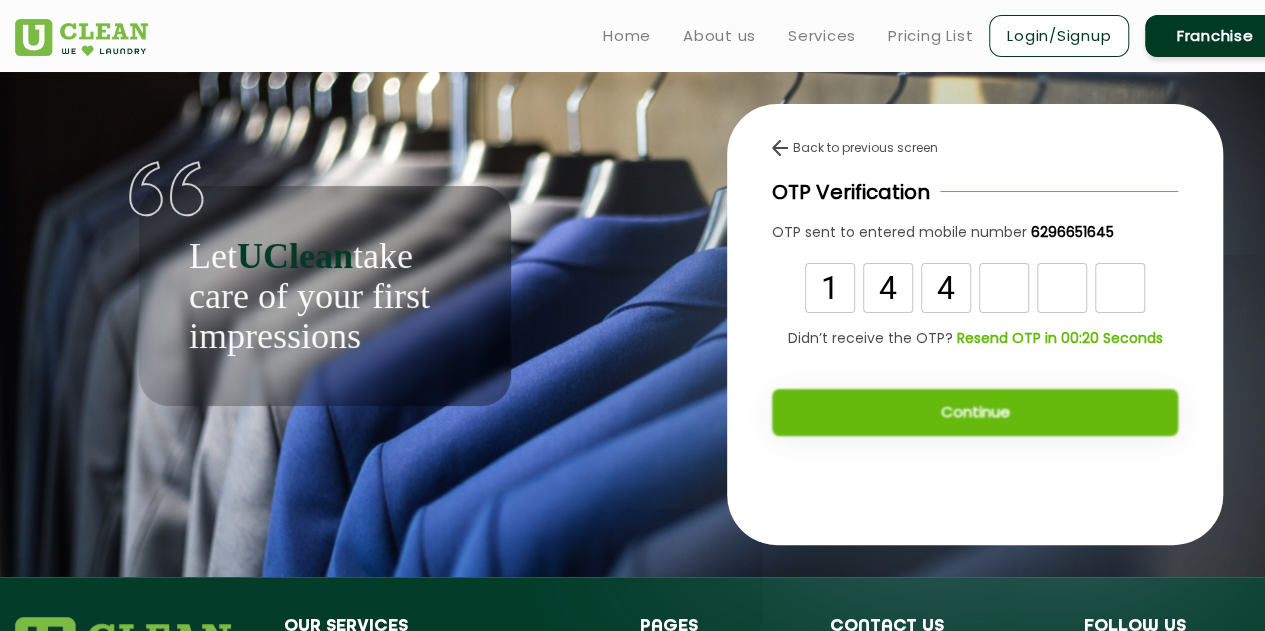 type on "4" 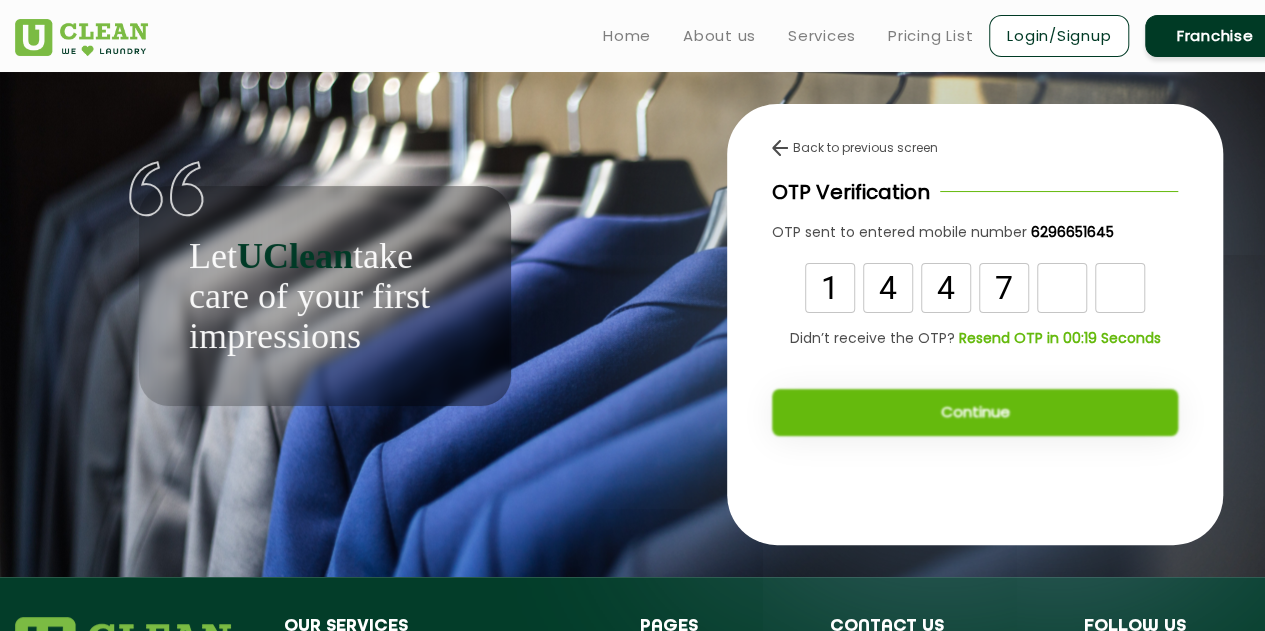 type on "7" 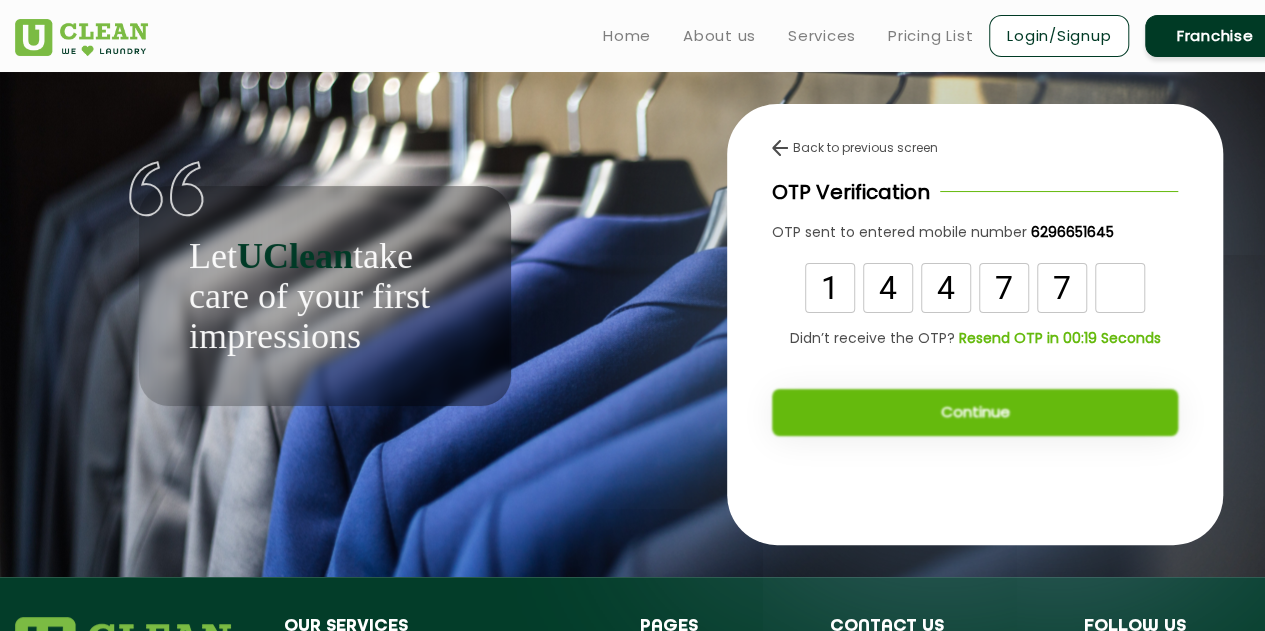 type on "7" 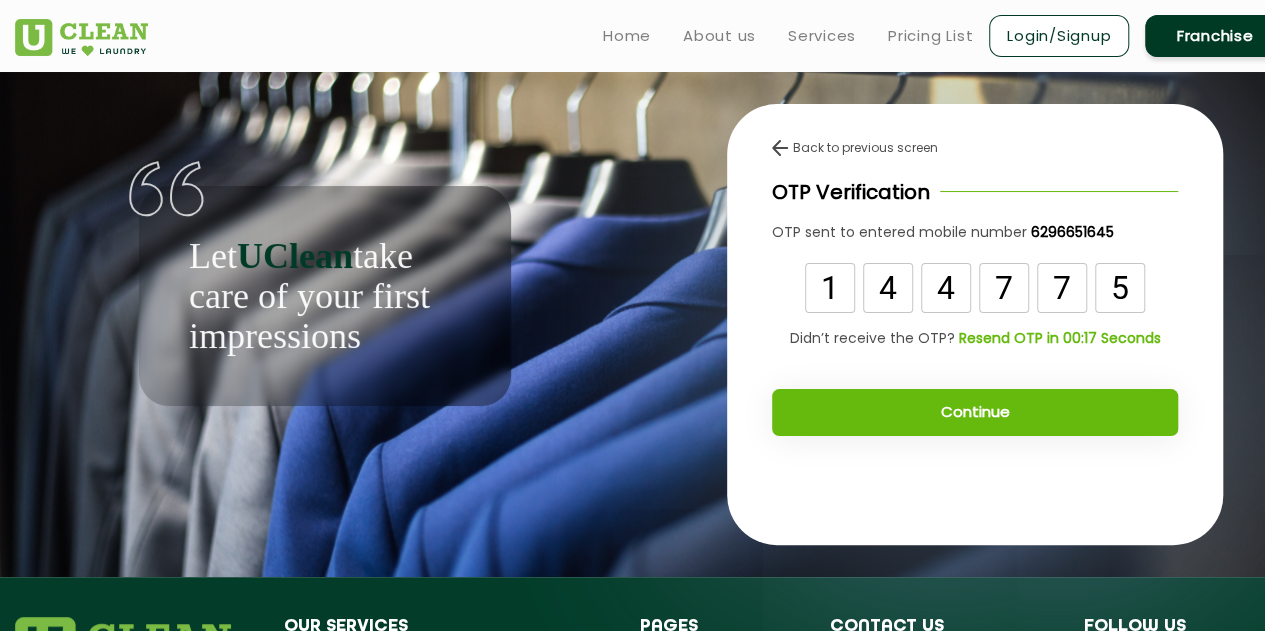 type on "5" 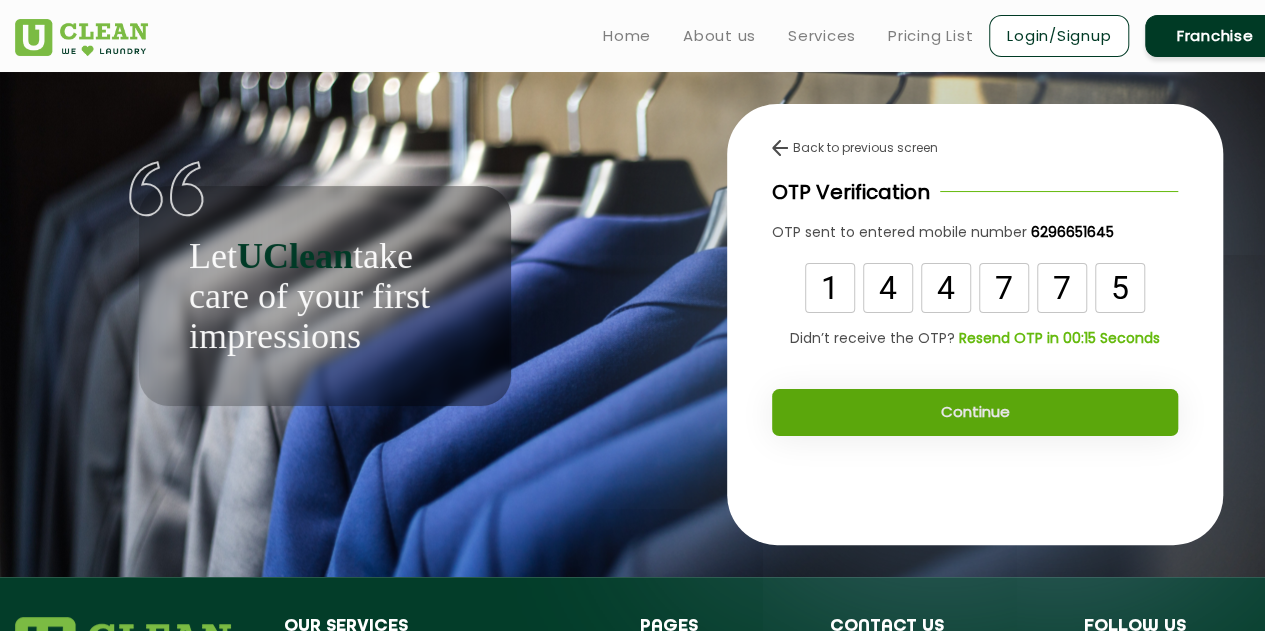 click on "Continue" 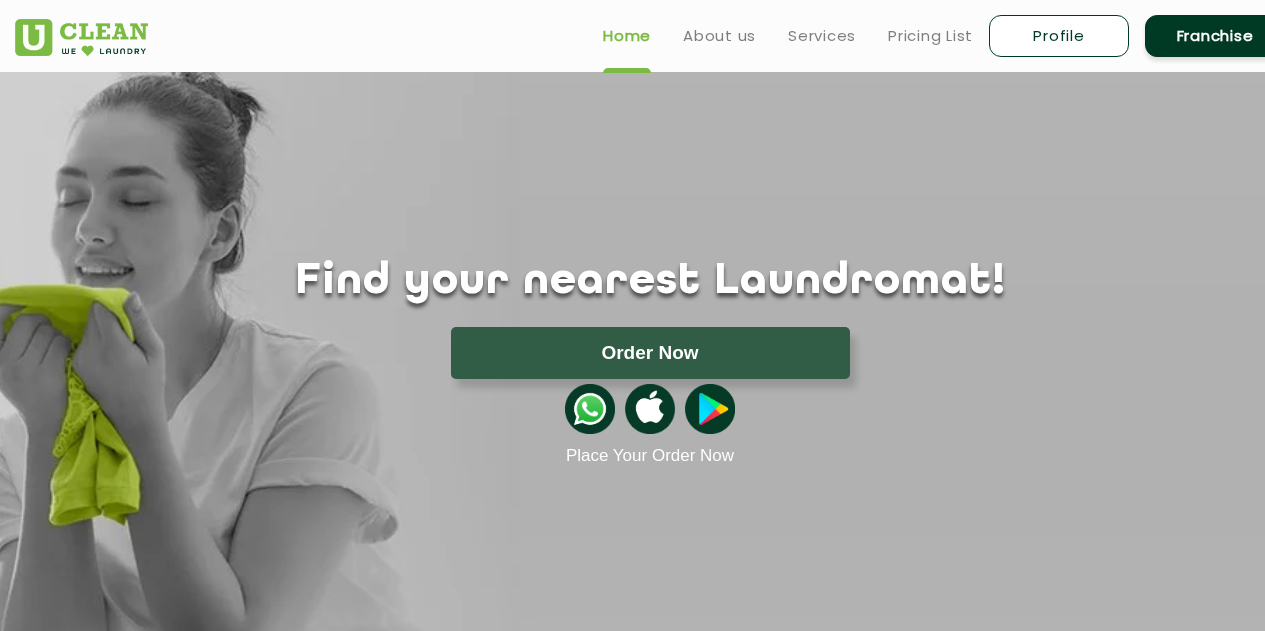 scroll, scrollTop: 0, scrollLeft: 0, axis: both 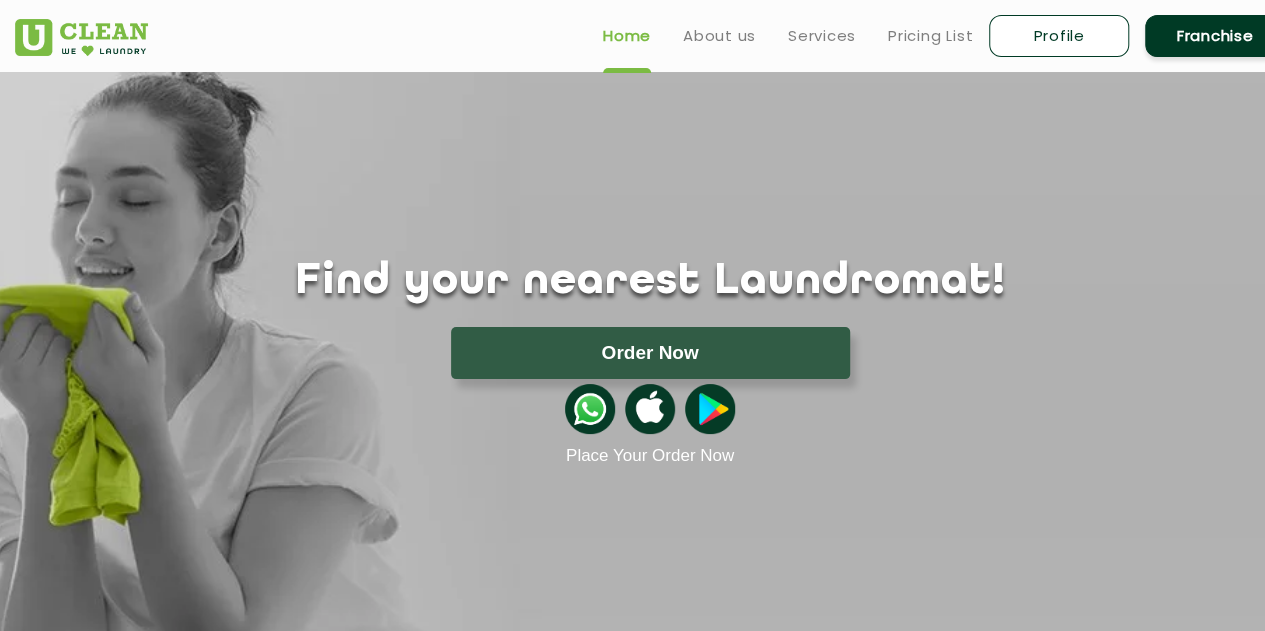 click on "Pricing List" at bounding box center (930, 36) 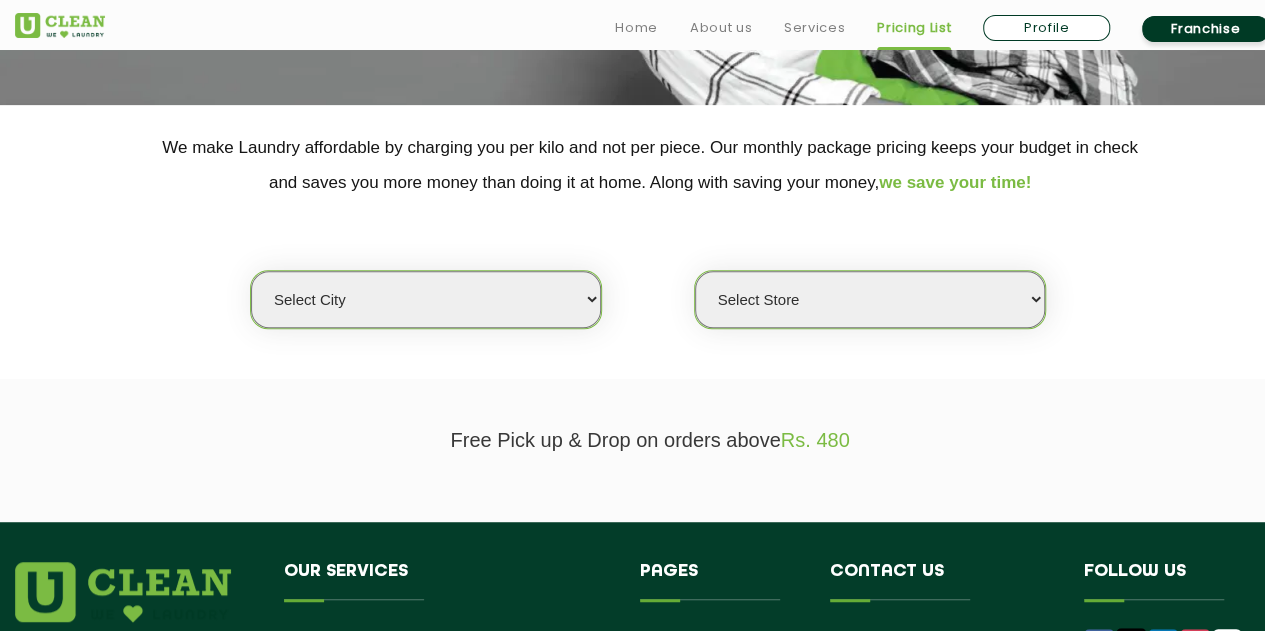 scroll, scrollTop: 400, scrollLeft: 0, axis: vertical 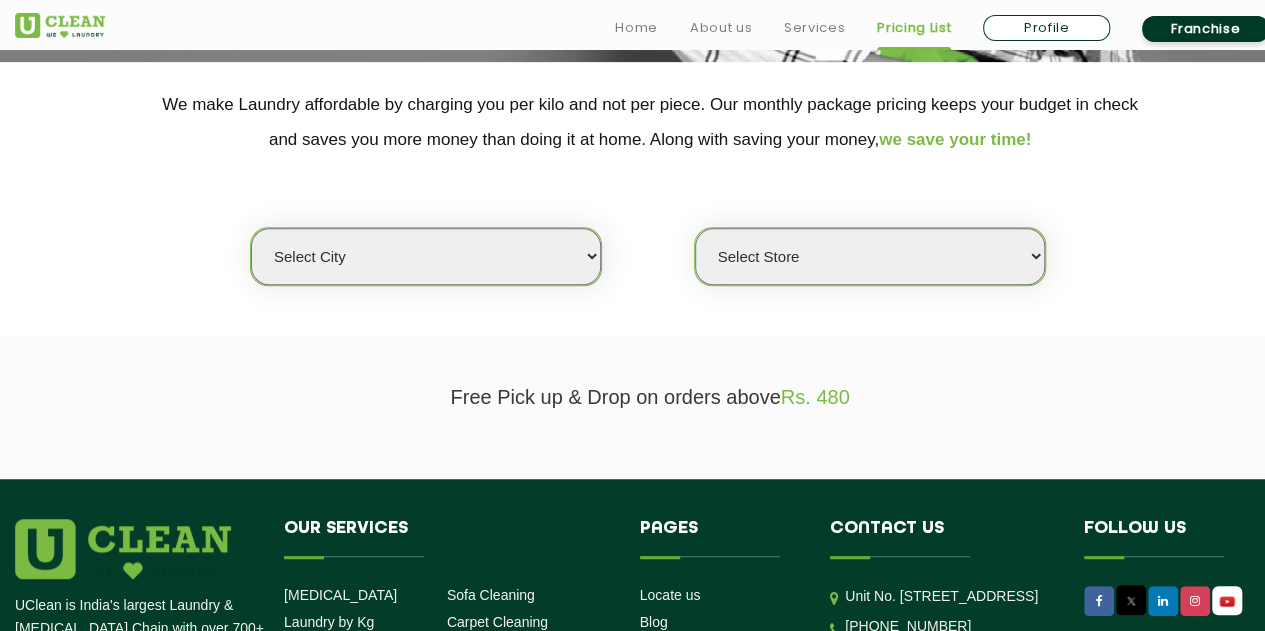click on "Select city Aalo Agartala Agra Ahmedabad Akola Aligarh Alwar - UClean Select Amravati Aurangabad Ayodhya Bahadurgarh Bahraich Baleswar Baramulla Bareilly Barmer Barpeta Bathinda Belgaum Bengaluru Berhampur Bettiah Bhagalpur Bhilwara Bhiwadi Bhopal Bhubaneshwar Bidar Bikaner Bilaspur Bokaro Bongaigaon Chandigarh Chennai Chitrakoot Cochin Coimbatore Cooch Behar Coonoor Daman Danapur Darrang Daudnagar Dehradun Delhi Deoghar Dhanbad Dharwad Dhule Dibrugarh Digboi Dimapur Dindigul Duliajan Ellenabad Erode Faridabad Gandhidham Gandhinagar Garia Ghaziabad Goa Gohana Golaghat Gonda Gorakhpur Gurugram Guwahati Gwalior Haldwani Hamirpur Hanumangarh Haridwar Hingoli Hojai Howrah Hubli Hyderabad Imphal Indore Itanagar Jagdalpur Jagraon Jaipur Jaipur - Select Jammu Jamshedpur Jehanabad Jhansi Jodhpur Jorhat Kaithal Kakinada Kanpur Kargil Karimganj Kathmandu Kharupetia Khopoli Kochi Kohima Kokapet Kokrajhar Kolhapur Kolkata Kota Kotdwar Krishnanagar Kundli Kurnool Latur Leh Longding Lower Subansiri Lucknow Ludhiana Madurai" at bounding box center [426, 256] 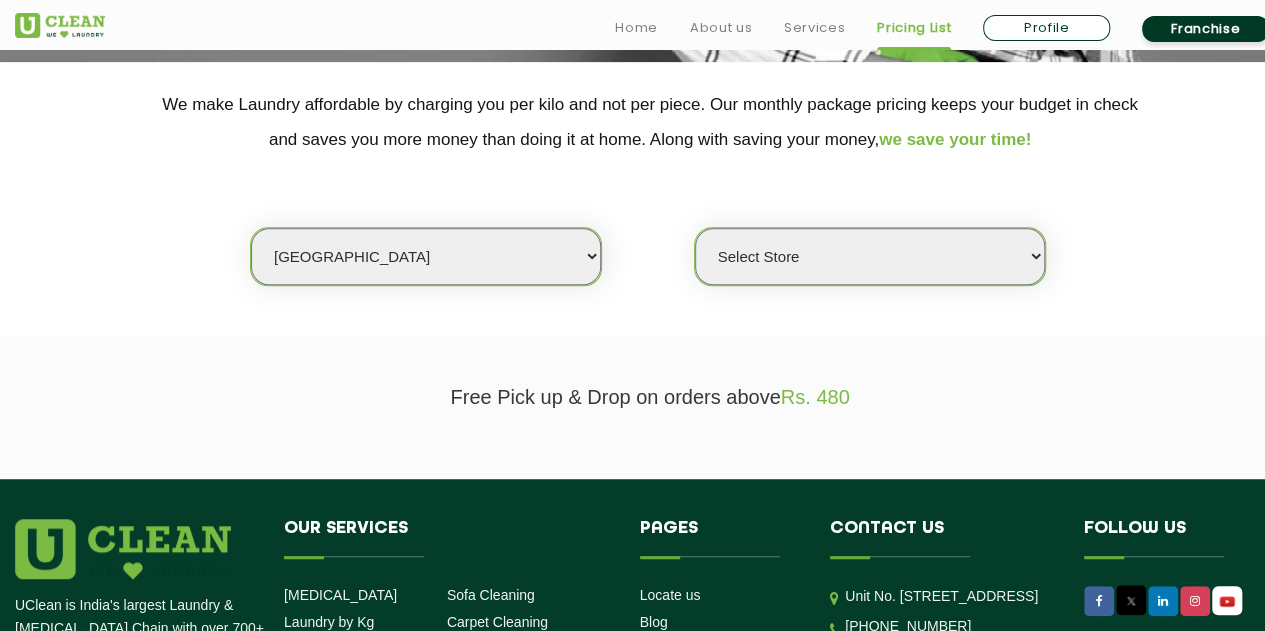 click on "Select city Aalo Agartala Agra Ahmedabad Akola Aligarh Alwar - UClean Select Amravati Aurangabad Ayodhya Bahadurgarh Bahraich Baleswar Baramulla Bareilly Barmer Barpeta Bathinda Belgaum Bengaluru Berhampur Bettiah Bhagalpur Bhilwara Bhiwadi Bhopal Bhubaneshwar Bidar Bikaner Bilaspur Bokaro Bongaigaon Chandigarh Chennai Chitrakoot Cochin Coimbatore Cooch Behar Coonoor Daman Danapur Darrang Daudnagar Dehradun Delhi Deoghar Dhanbad Dharwad Dhule Dibrugarh Digboi Dimapur Dindigul Duliajan Ellenabad Erode Faridabad Gandhidham Gandhinagar Garia Ghaziabad Goa Gohana Golaghat Gonda Gorakhpur Gurugram Guwahati Gwalior Haldwani Hamirpur Hanumangarh Haridwar Hingoli Hojai Howrah Hubli Hyderabad Imphal Indore Itanagar Jagdalpur Jagraon Jaipur Jaipur - Select Jammu Jamshedpur Jehanabad Jhansi Jodhpur Jorhat Kaithal Kakinada Kanpur Kargil Karimganj Kathmandu Kharupetia Khopoli Kochi Kohima Kokapet Kokrajhar Kolhapur Kolkata Kota Kotdwar Krishnanagar Kundli Kurnool Latur Leh Longding Lower Subansiri Lucknow Ludhiana Madurai" at bounding box center [426, 256] 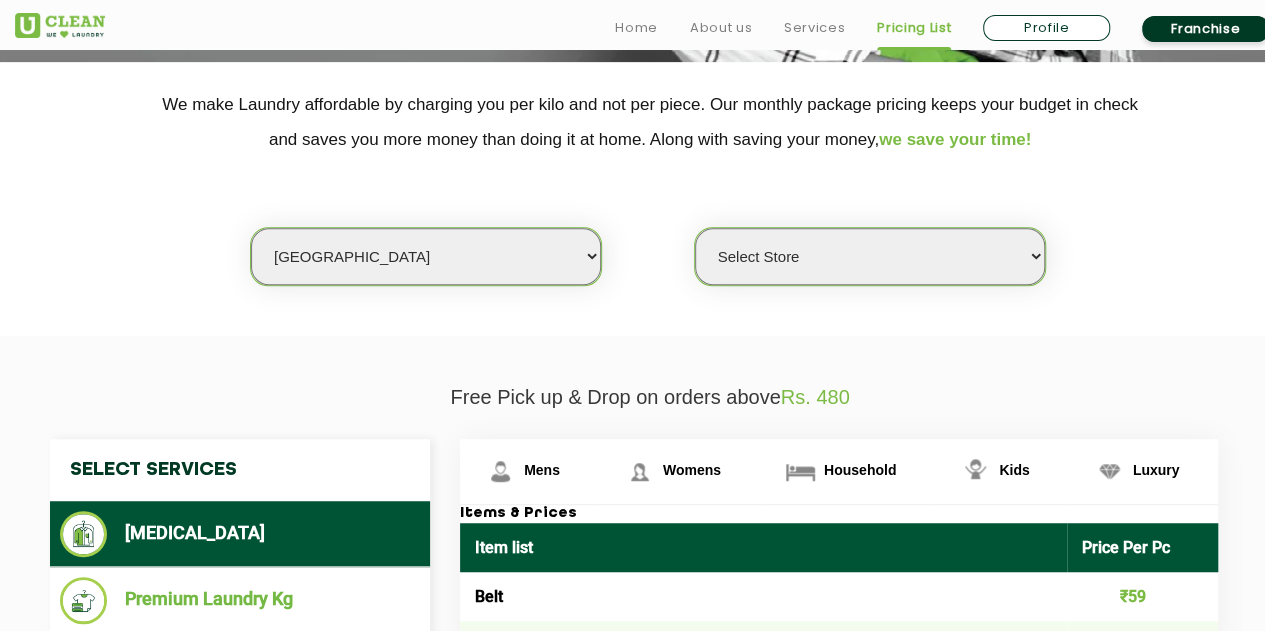 click on "Select Store UClean Jadavpur UClean Kamalgazi UClean Astra Towers UClean Bansdroni Kolkata UClean Mukundpur Kolkata UClean Kankinara Kolkata UClean Barrackpore UClean Ballygunge UClean Baghajatin UClean New Alipore UClean Baruipur UClean Lake Town UClean Park Circus UClean CENTRUSMALL UClean Southern Bypass UClean Patuli UClean Sodepur UClean Dunlop UClean New Barrakpore UClean Mudiali UClean Joka UClean Rajarhat UClean Kasba UClean Area Action 1 New Town UClean Uttarpara UClean Garia UClean VIP Road Tegharia UClean Behala UClean Bondel Road UClean Lords More UClean Manik tala UClean Airport Road Kolkata" at bounding box center (870, 256) 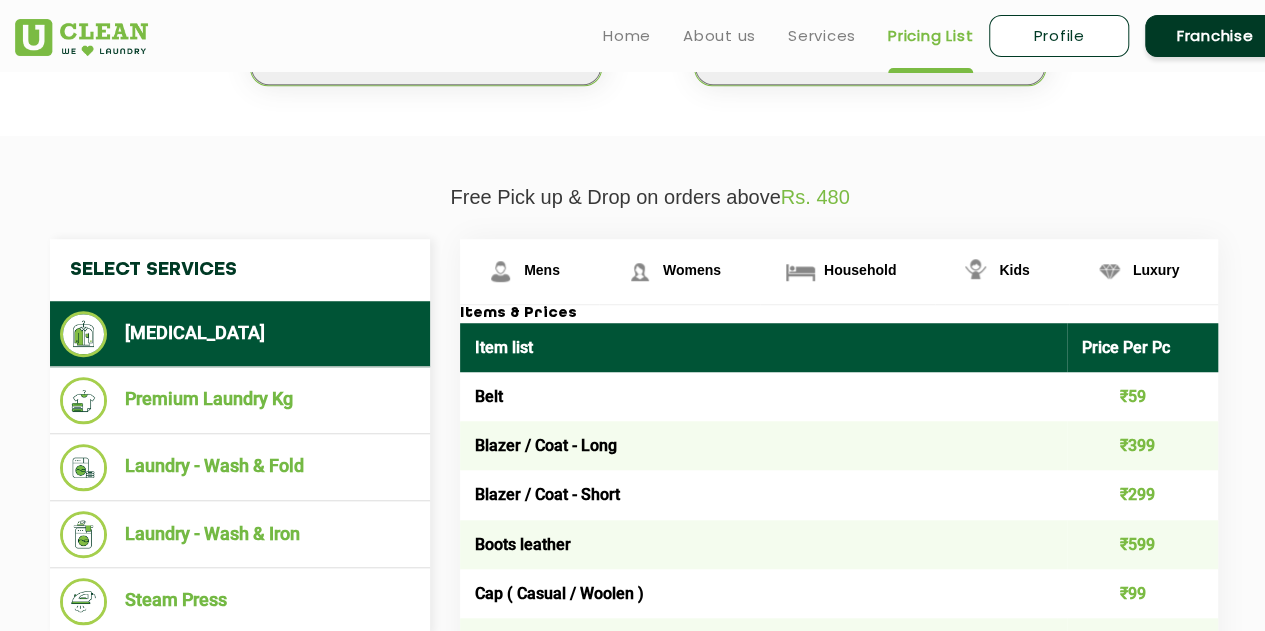 scroll, scrollTop: 400, scrollLeft: 0, axis: vertical 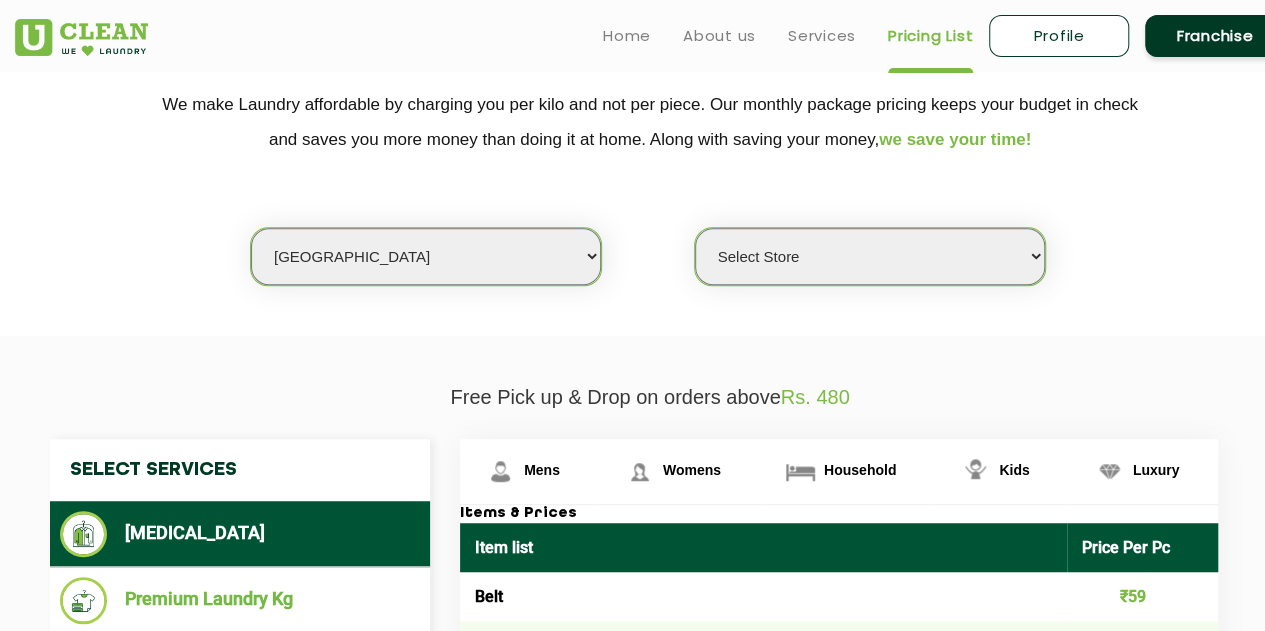 click on "Select Store UClean Jadavpur UClean Kamalgazi UClean Astra Towers UClean Bansdroni Kolkata UClean Mukundpur Kolkata UClean Kankinara Kolkata UClean Barrackpore UClean Ballygunge UClean Baghajatin UClean New Alipore UClean Baruipur UClean Lake Town UClean Park Circus UClean CENTRUSMALL UClean Southern Bypass UClean Patuli UClean Sodepur UClean Dunlop UClean New Barrakpore UClean Mudiali UClean Joka UClean Rajarhat UClean Kasba UClean Area Action 1 New Town UClean Uttarpara UClean Garia UClean VIP Road Tegharia UClean Behala UClean Bondel Road UClean Lords More UClean Manik tala UClean Airport Road Kolkata" at bounding box center [870, 256] 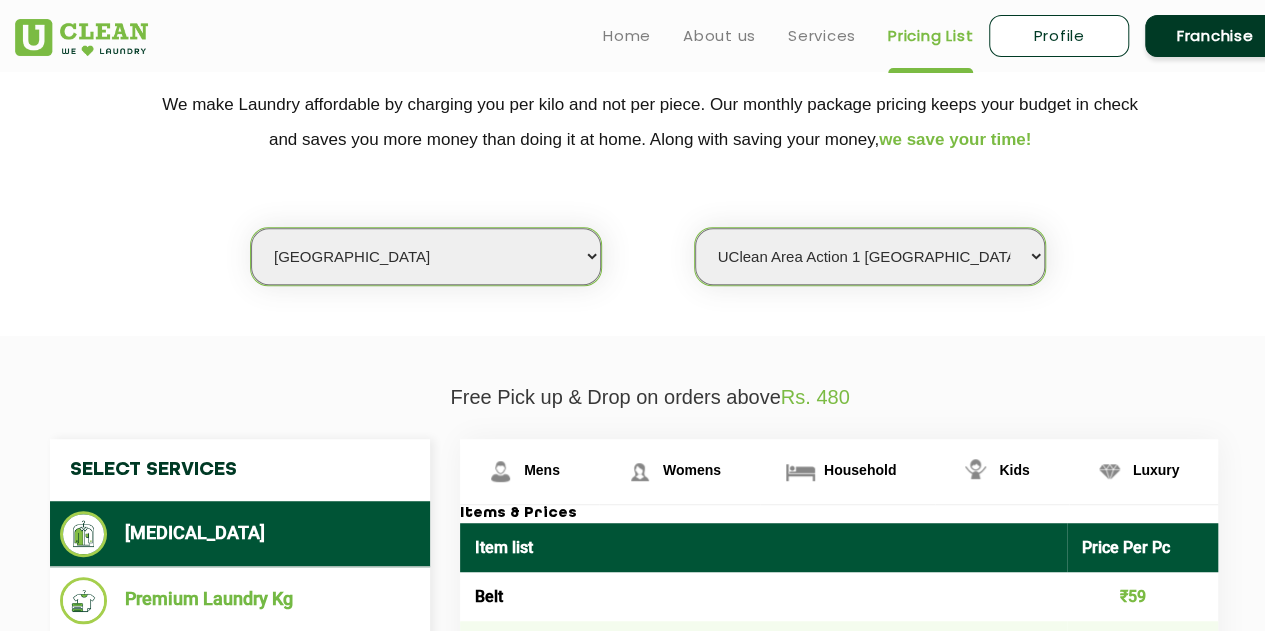click on "Select Store UClean Jadavpur UClean Kamalgazi UClean Astra Towers UClean Bansdroni Kolkata UClean Mukundpur Kolkata UClean Kankinara Kolkata UClean Barrackpore UClean Ballygunge UClean Baghajatin UClean New Alipore UClean Baruipur UClean Lake Town UClean Park Circus UClean CENTRUSMALL UClean Southern Bypass UClean Patuli UClean Sodepur UClean Dunlop UClean New Barrakpore UClean Mudiali UClean Joka UClean Rajarhat UClean Kasba UClean Area Action 1 New Town UClean Uttarpara UClean Garia UClean VIP Road Tegharia UClean Behala UClean Bondel Road UClean Lords More UClean Manik tala UClean Airport Road Kolkata" at bounding box center (870, 256) 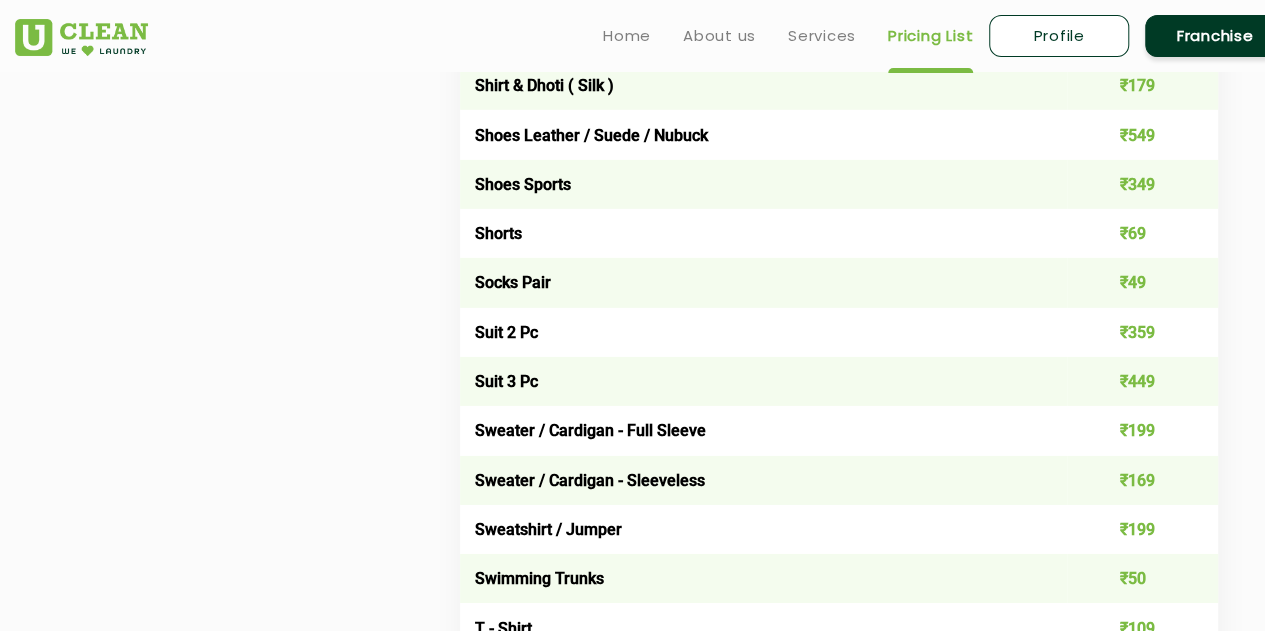 scroll, scrollTop: 3000, scrollLeft: 0, axis: vertical 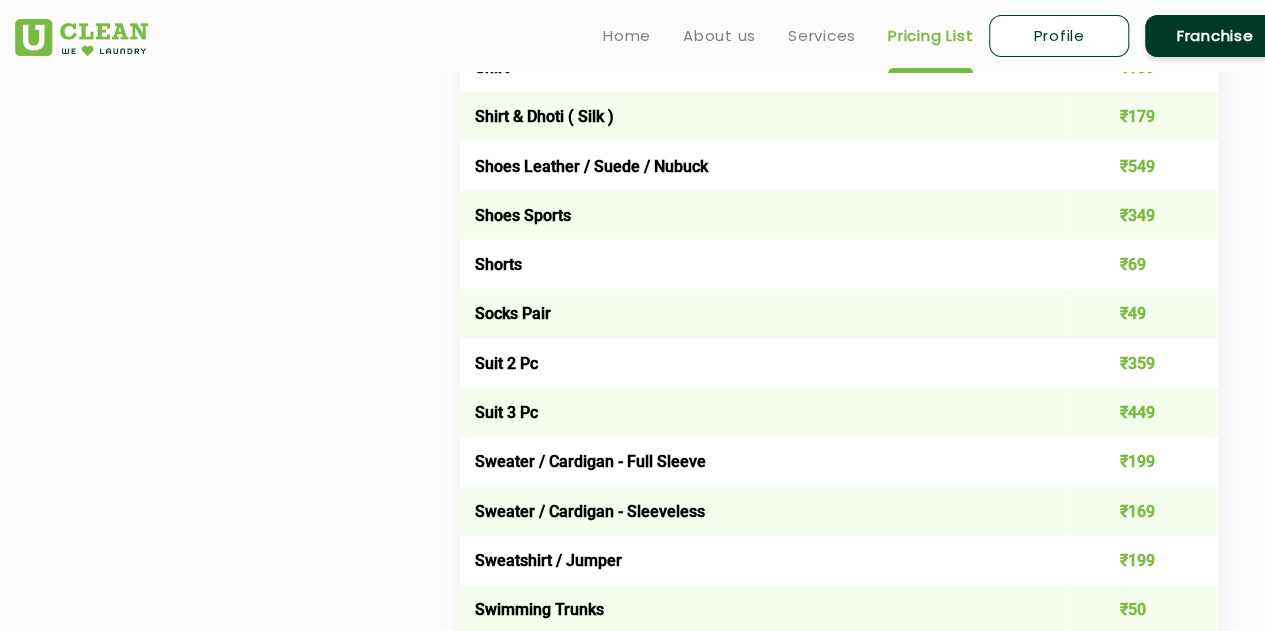 click on "Shoes Leather / Suede / Nubuck" at bounding box center (763, 165) 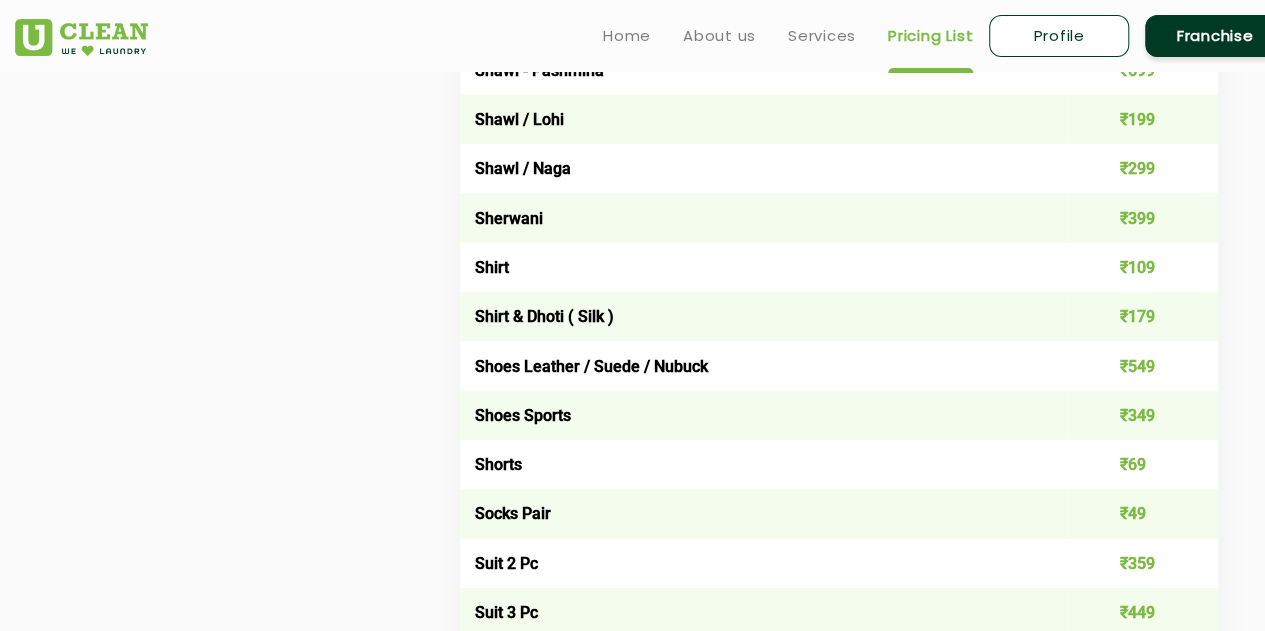 scroll, scrollTop: 827, scrollLeft: 0, axis: vertical 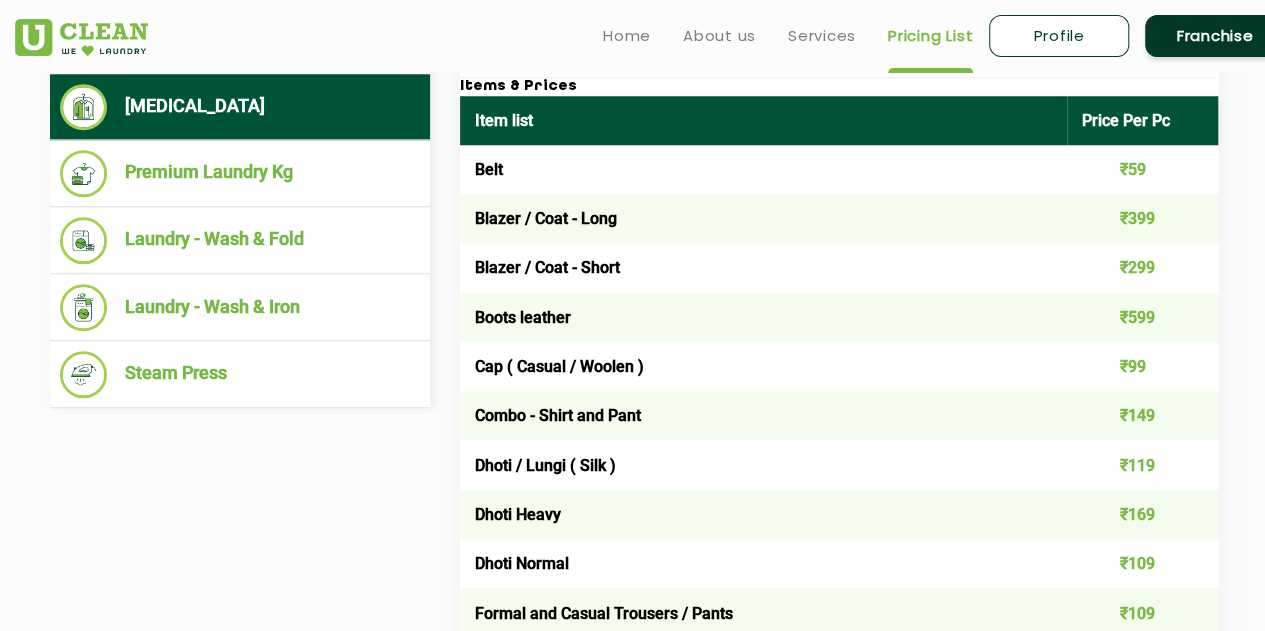 click on "Boots leather" at bounding box center [763, 317] 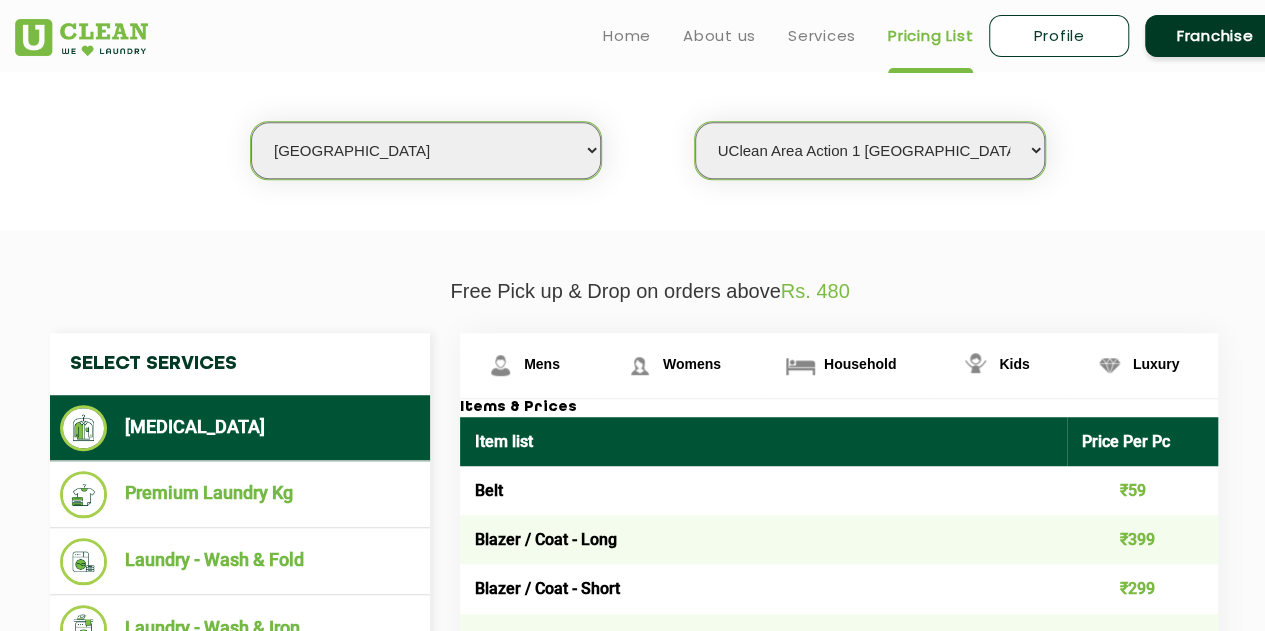 scroll, scrollTop: 327, scrollLeft: 0, axis: vertical 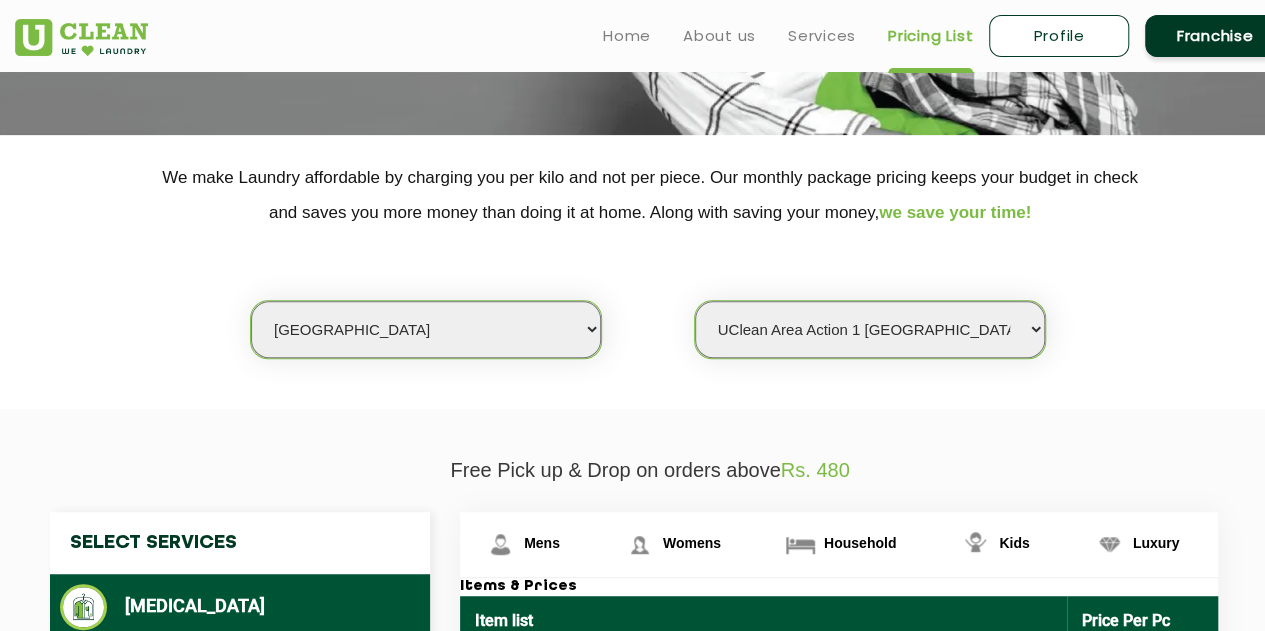 click on "Home  About us Services  Pricing List Profile Franchise" at bounding box center (936, 35) 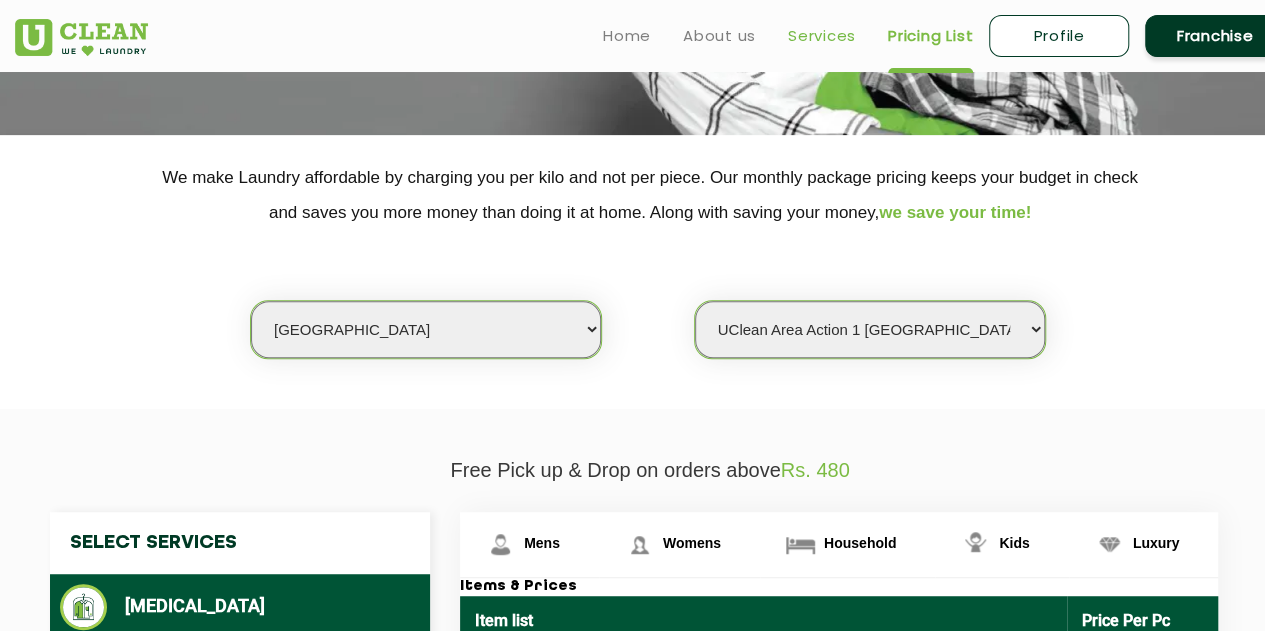 click on "Services" at bounding box center (822, 36) 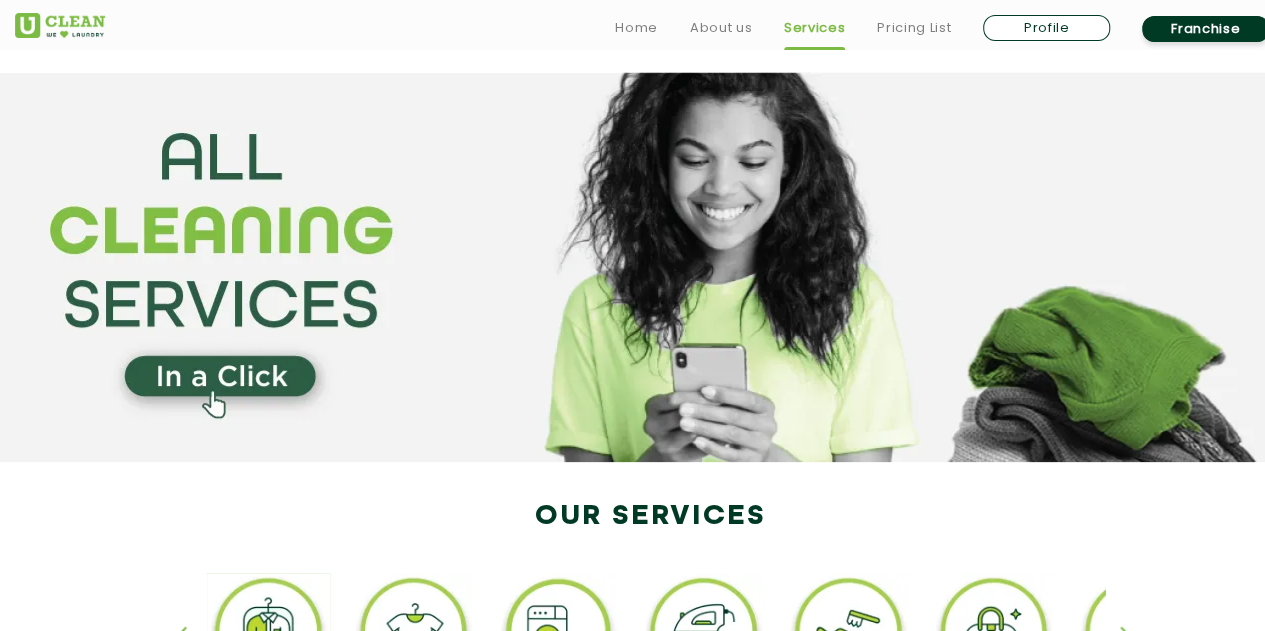 scroll, scrollTop: 400, scrollLeft: 0, axis: vertical 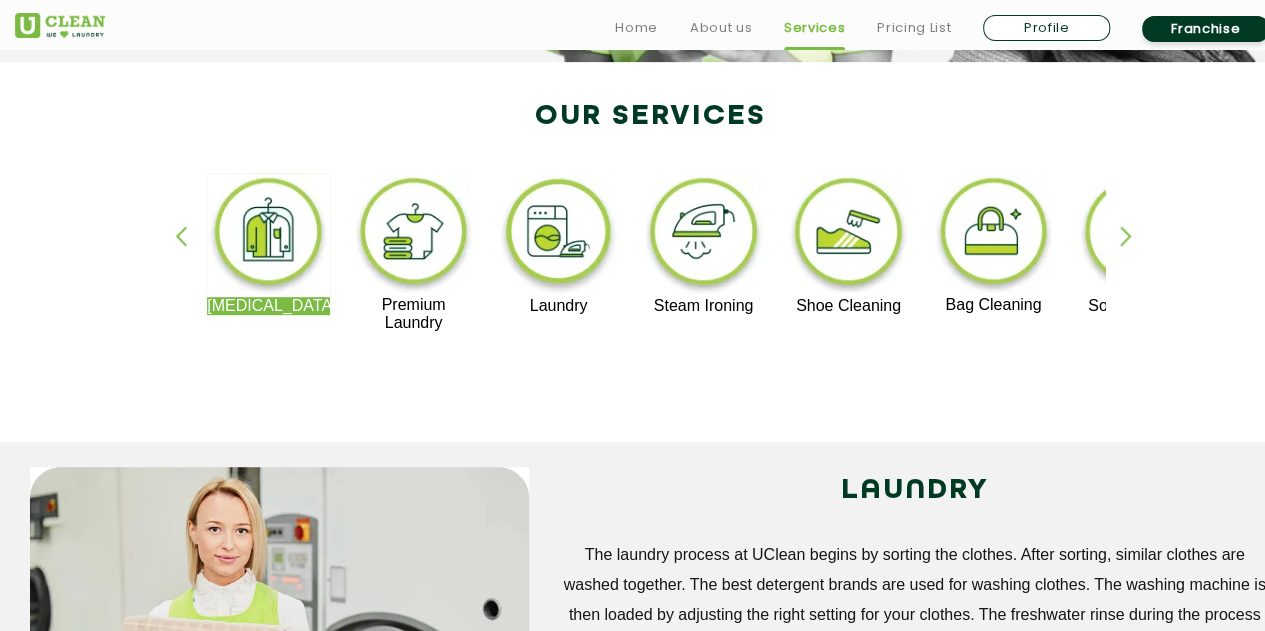 click at bounding box center (1135, 253) 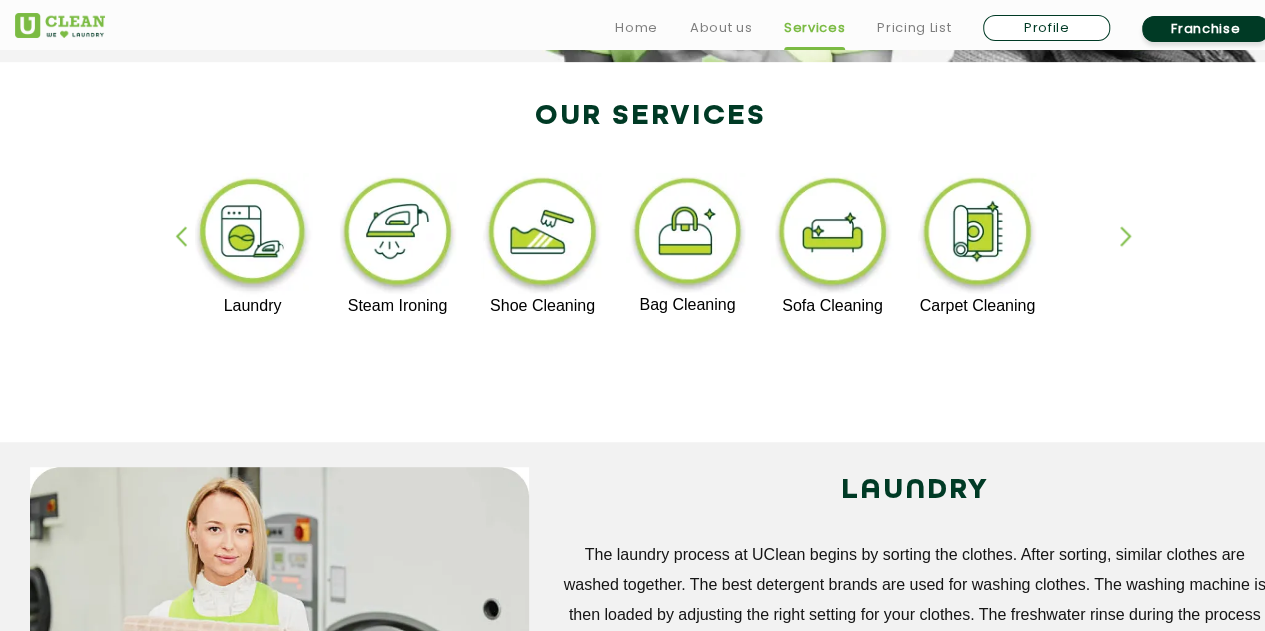 click at bounding box center [542, 235] 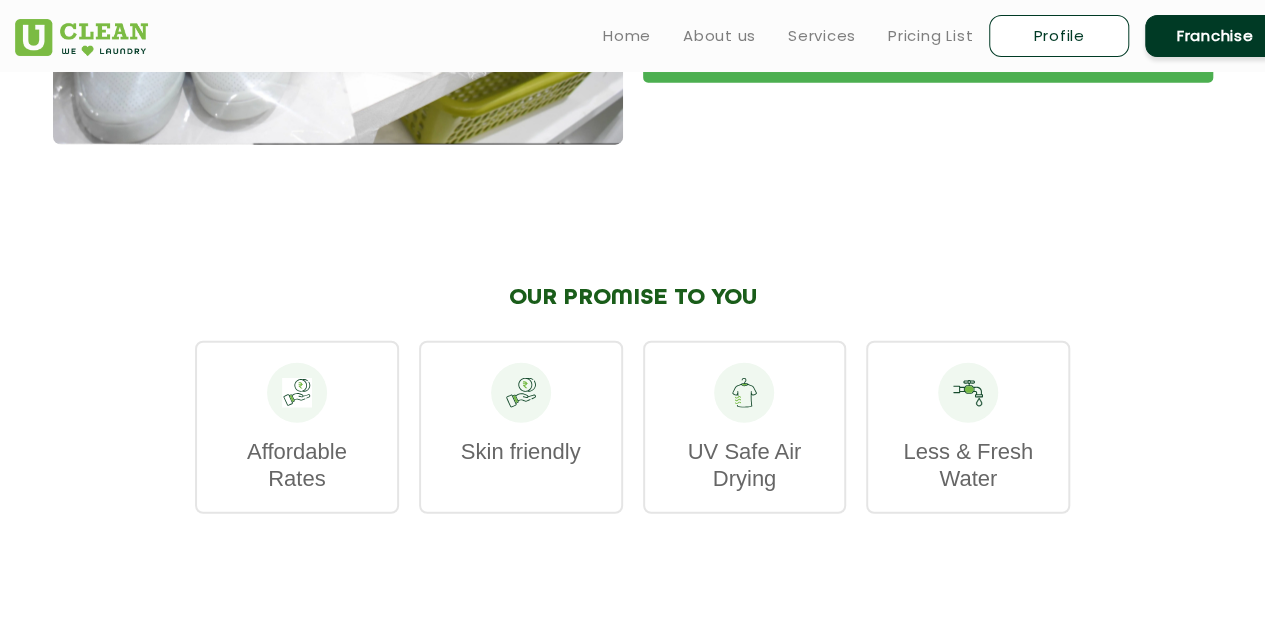 scroll, scrollTop: 2240, scrollLeft: 0, axis: vertical 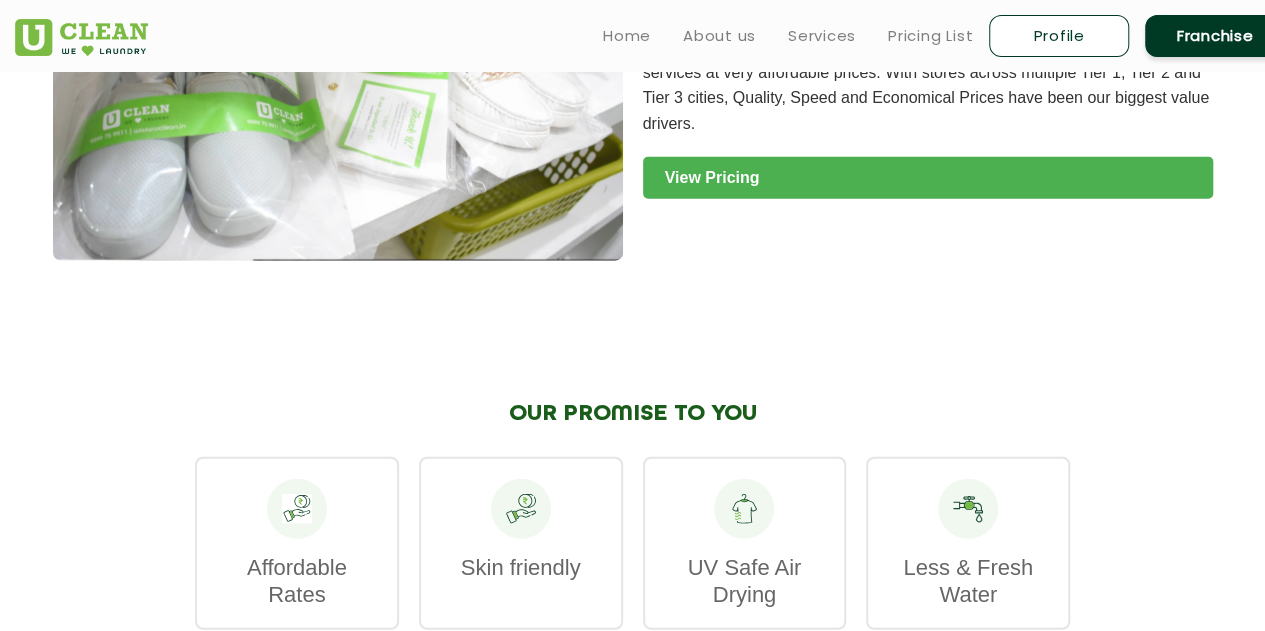 click on "View Pricing" 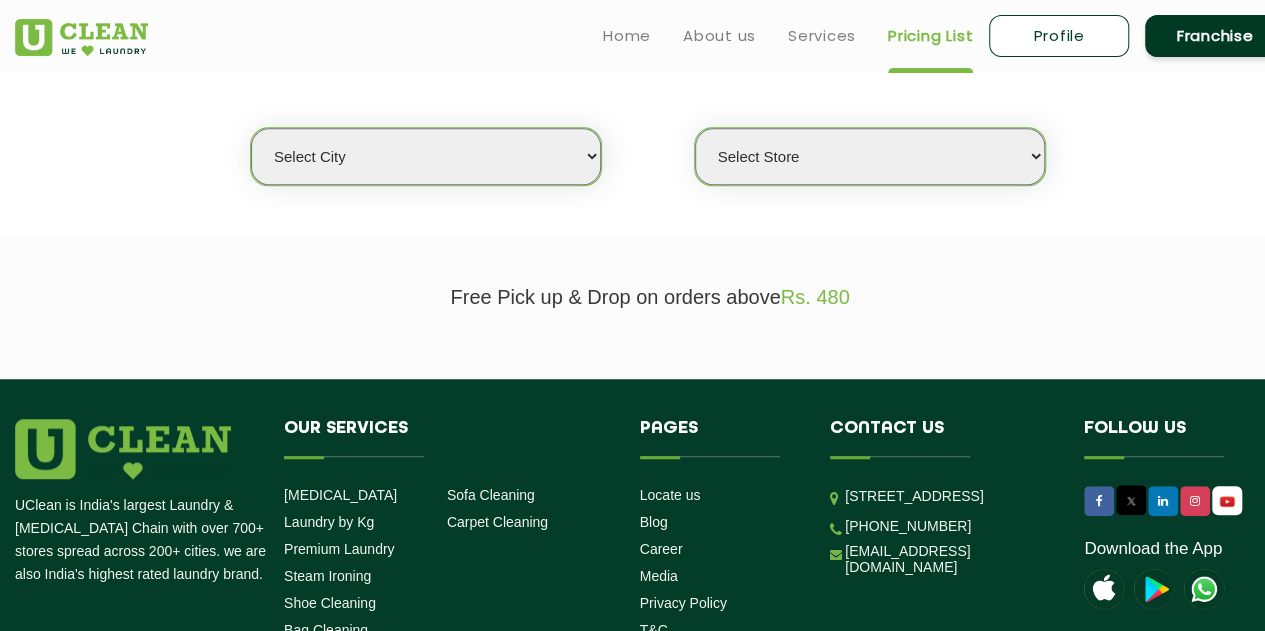 scroll, scrollTop: 400, scrollLeft: 0, axis: vertical 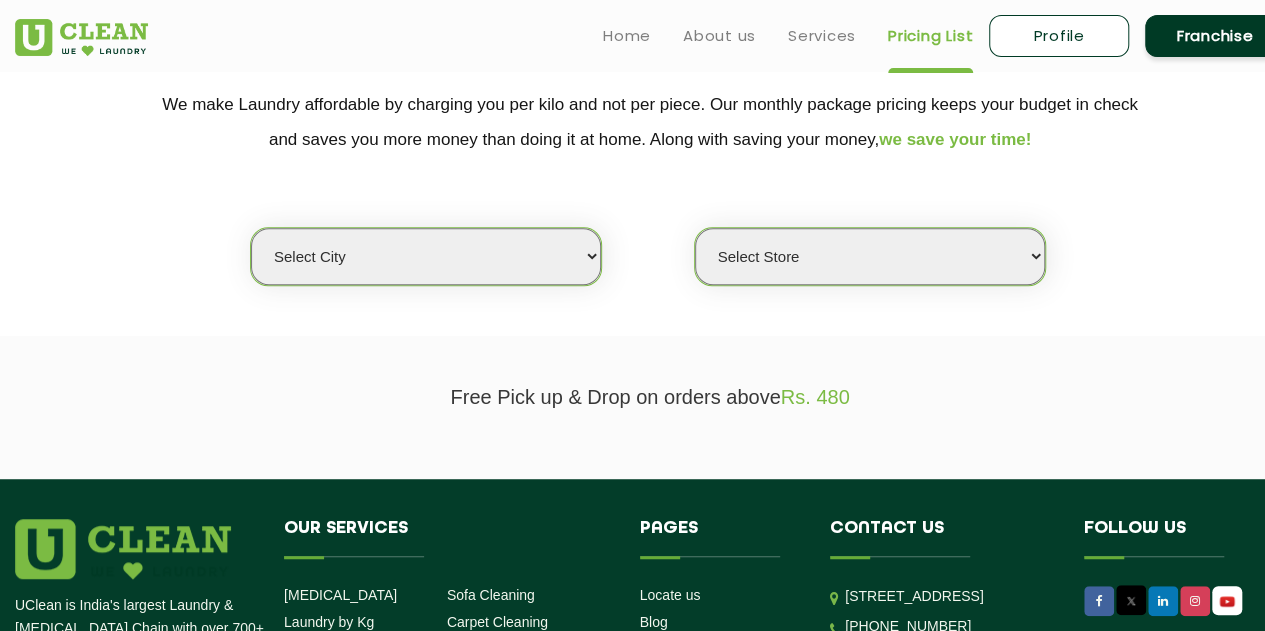 click on "Select city Aalo Agartala Agra Ahmedabad Akola Aligarh Alwar - UClean Select Amravati Aurangabad Ayodhya Bahadurgarh Bahraich Baleswar Baramulla Bareilly Barmer Barpeta Bathinda Belgaum Bengaluru Berhampur Bettiah Bhagalpur Bhilwara Bhiwadi Bhopal Bhubaneshwar Bidar Bikaner Bilaspur Bokaro Bongaigaon Chandigarh Chennai Chitrakoot Cochin Coimbatore Cooch Behar Coonoor Daman Danapur Darrang Daudnagar Dehradun Delhi Deoghar Dhanbad Dharwad Dhule Dibrugarh Digboi Dimapur Dindigul Duliajan Ellenabad Erode Faridabad Gandhidham Gandhinagar Garia Ghaziabad Goa Gohana Golaghat Gonda Gorakhpur Gurugram Guwahati Gwalior Haldwani Hamirpur Hanumangarh Haridwar Hingoli Hojai Howrah Hubli Hyderabad Imphal Indore Itanagar Jagdalpur Jagraon Jaipur Jaipur - Select Jammu Jamshedpur Jehanabad Jhansi Jodhpur Jorhat Kaithal Kakinada Kanpur Kargil Karimganj Kathmandu Kharupetia Khopoli Kochi Kohima Kokapet Kokrajhar Kolhapur Kolkata Kota Kotdwar Krishnanagar Kundli Kurnool Latur Leh Longding Lower Subansiri Lucknow Ludhiana Madurai" at bounding box center (426, 256) 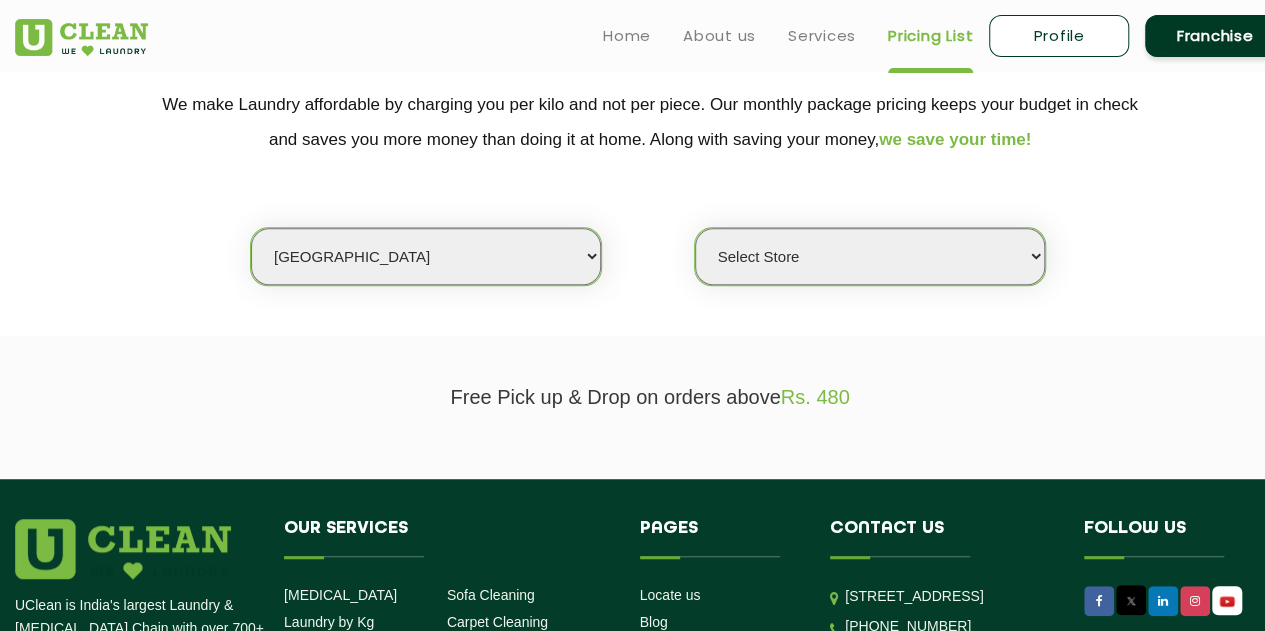 click on "Select city Aalo Agartala Agra Ahmedabad Akola Aligarh Alwar - UClean Select Amravati Aurangabad Ayodhya Bahadurgarh Bahraich Baleswar Baramulla Bareilly Barmer Barpeta Bathinda Belgaum Bengaluru Berhampur Bettiah Bhagalpur Bhilwara Bhiwadi Bhopal Bhubaneshwar Bidar Bikaner Bilaspur Bokaro Bongaigaon Chandigarh Chennai Chitrakoot Cochin Coimbatore Cooch Behar Coonoor Daman Danapur Darrang Daudnagar Dehradun Delhi Deoghar Dhanbad Dharwad Dhule Dibrugarh Digboi Dimapur Dindigul Duliajan Ellenabad Erode Faridabad Gandhidham Gandhinagar Garia Ghaziabad Goa Gohana Golaghat Gonda Gorakhpur Gurugram Guwahati Gwalior Haldwani Hamirpur Hanumangarh Haridwar Hingoli Hojai Howrah Hubli Hyderabad Imphal Indore Itanagar Jagdalpur Jagraon Jaipur Jaipur - Select Jammu Jamshedpur Jehanabad Jhansi Jodhpur Jorhat Kaithal Kakinada Kanpur Kargil Karimganj Kathmandu Kharupetia Khopoli Kochi Kohima Kokapet Kokrajhar Kolhapur Kolkata Kota Kotdwar Krishnanagar Kundli Kurnool Latur Leh Longding Lower Subansiri Lucknow Ludhiana Madurai" at bounding box center [426, 256] 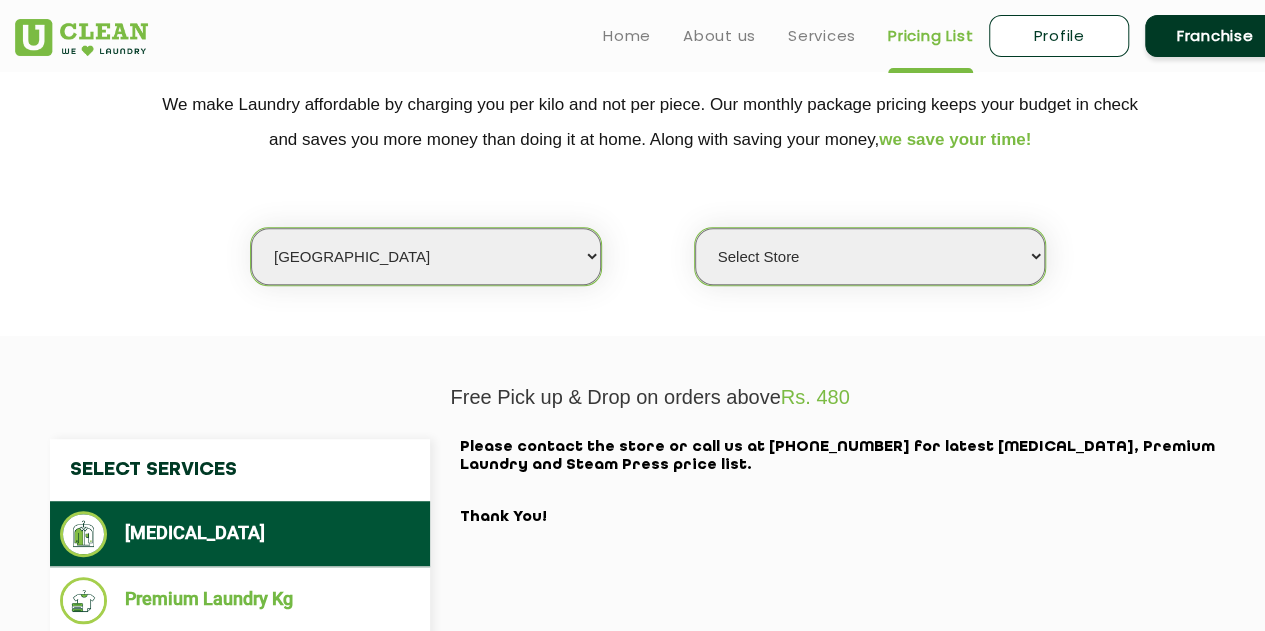 click on "Select Store UClean Jadavpur UClean Kamalgazi UClean Astra Towers UClean Bansdroni Kolkata UClean Mukundpur Kolkata UClean Kankinara Kolkata UClean Barrackpore UClean Ballygunge UClean Baghajatin UClean New Alipore UClean Baruipur UClean Lake Town UClean Park Circus UClean CENTRUSMALL UClean Southern Bypass UClean Patuli UClean Sodepur UClean Dunlop UClean New Barrakpore UClean Mudiali UClean Joka UClean Rajarhat UClean Kasba UClean Area Action 1 New Town UClean Uttarpara UClean Garia UClean VIP Road Tegharia UClean Behala UClean Bondel Road UClean Lords More UClean Manik tala UClean Airport Road Kolkata" at bounding box center (870, 256) 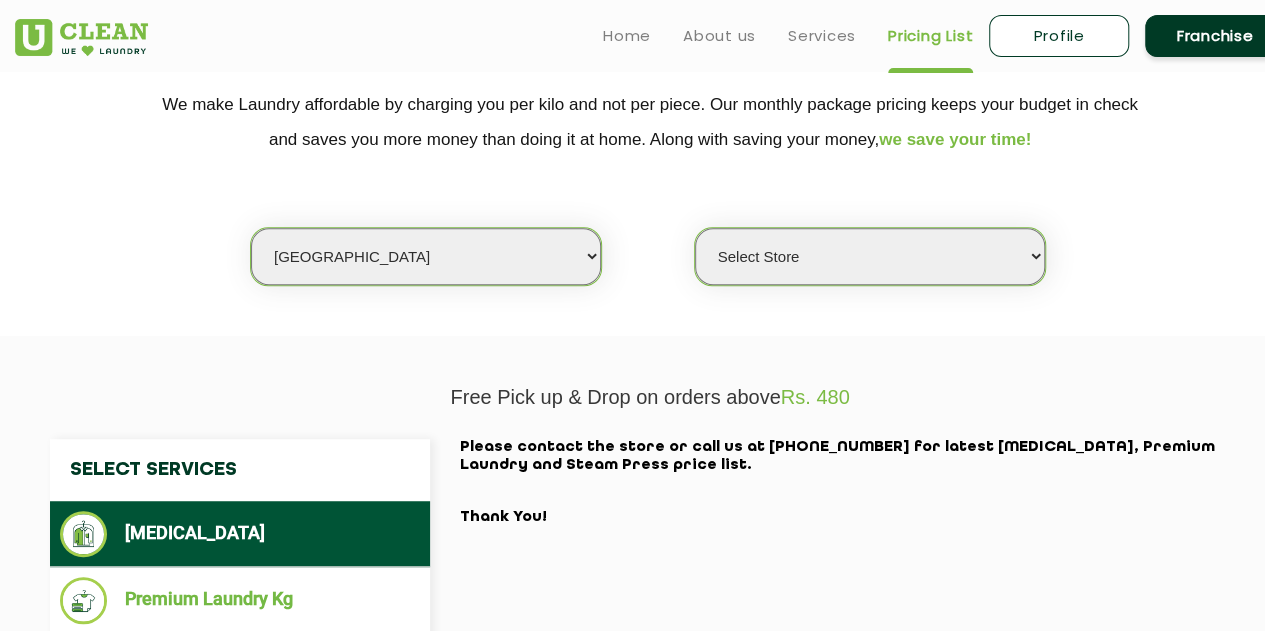 select on "368" 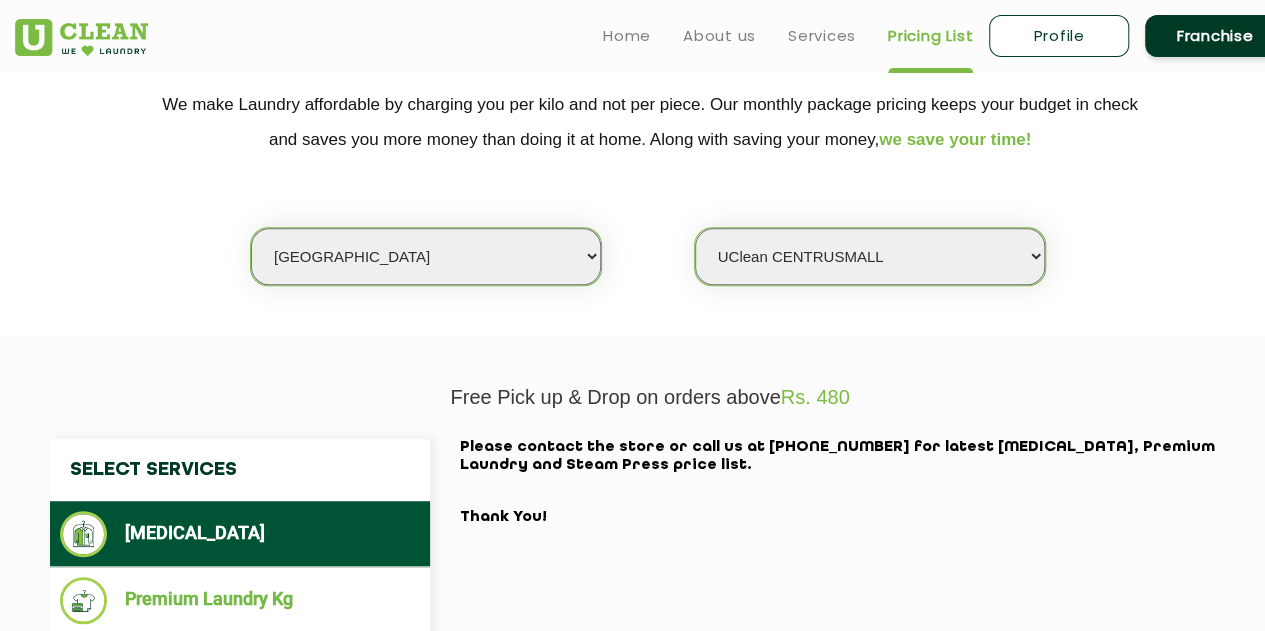 click on "Select Store UClean Jadavpur UClean Kamalgazi UClean Astra Towers UClean Bansdroni Kolkata UClean Mukundpur Kolkata UClean Kankinara Kolkata UClean Barrackpore UClean Ballygunge UClean Baghajatin UClean New Alipore UClean Baruipur UClean Lake Town UClean Park Circus UClean CENTRUSMALL UClean Southern Bypass UClean Patuli UClean Sodepur UClean Dunlop UClean New Barrakpore UClean Mudiali UClean Joka UClean Rajarhat UClean Kasba UClean Area Action 1 New Town UClean Uttarpara UClean Garia UClean VIP Road Tegharia UClean Behala UClean Bondel Road UClean Lords More UClean Manik tala UClean Airport Road Kolkata" at bounding box center (870, 256) 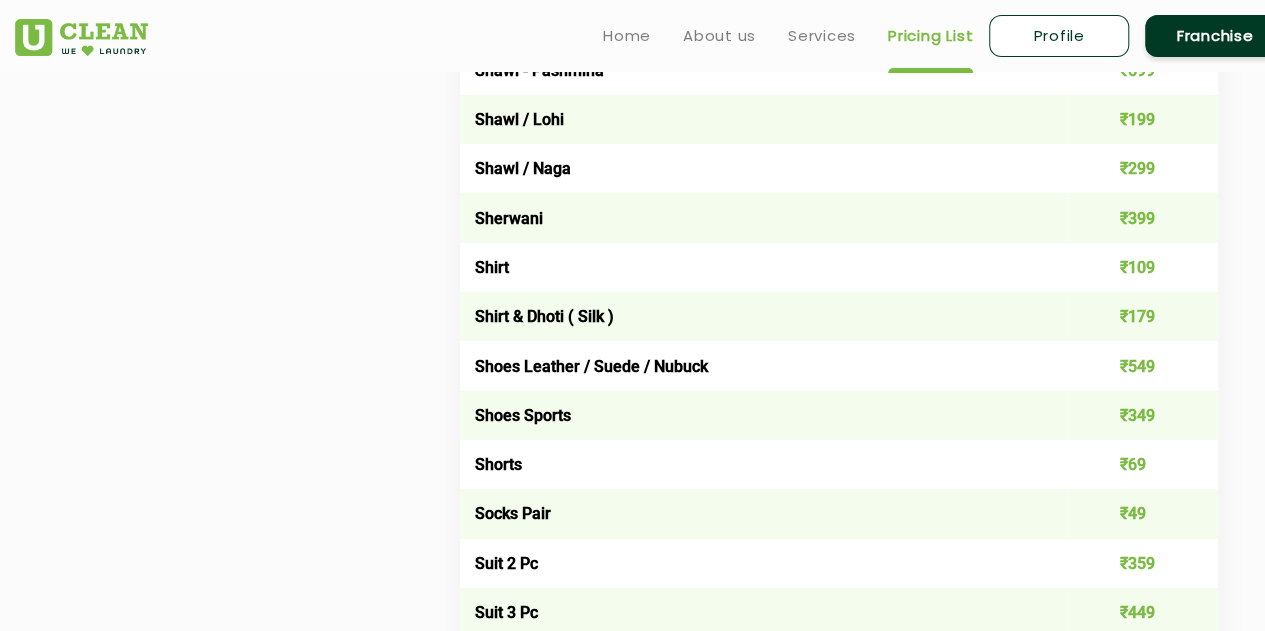 scroll, scrollTop: 827, scrollLeft: 0, axis: vertical 